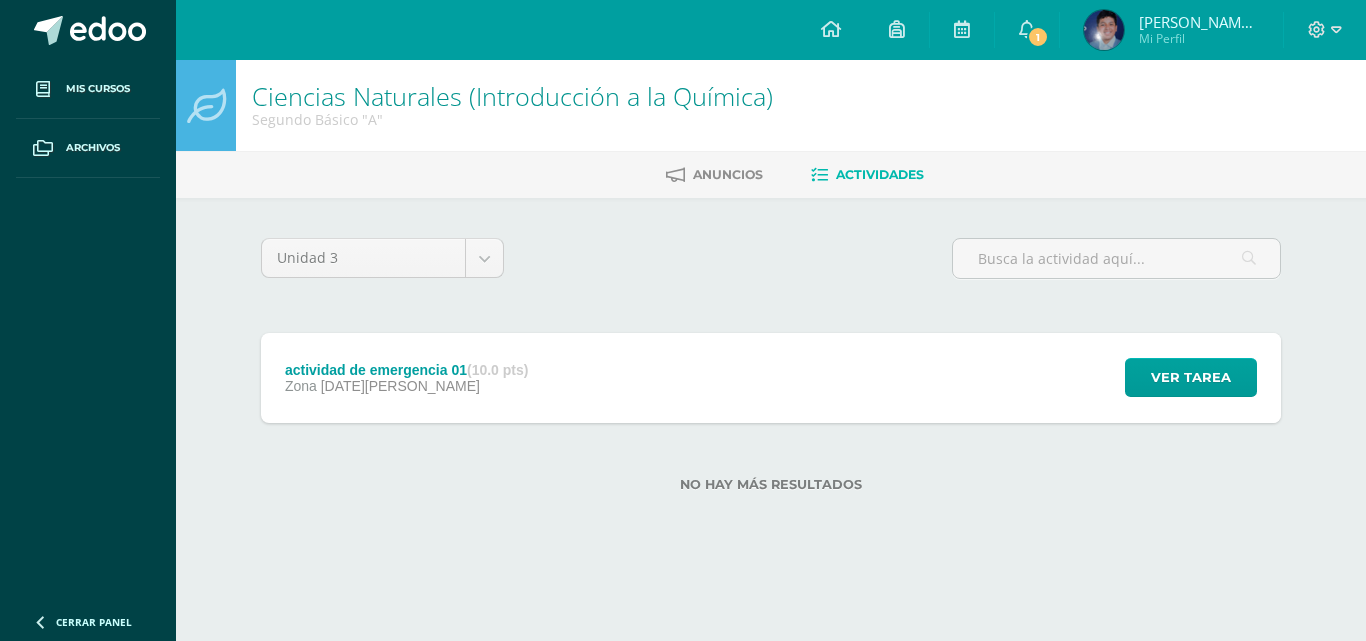 scroll, scrollTop: 0, scrollLeft: 0, axis: both 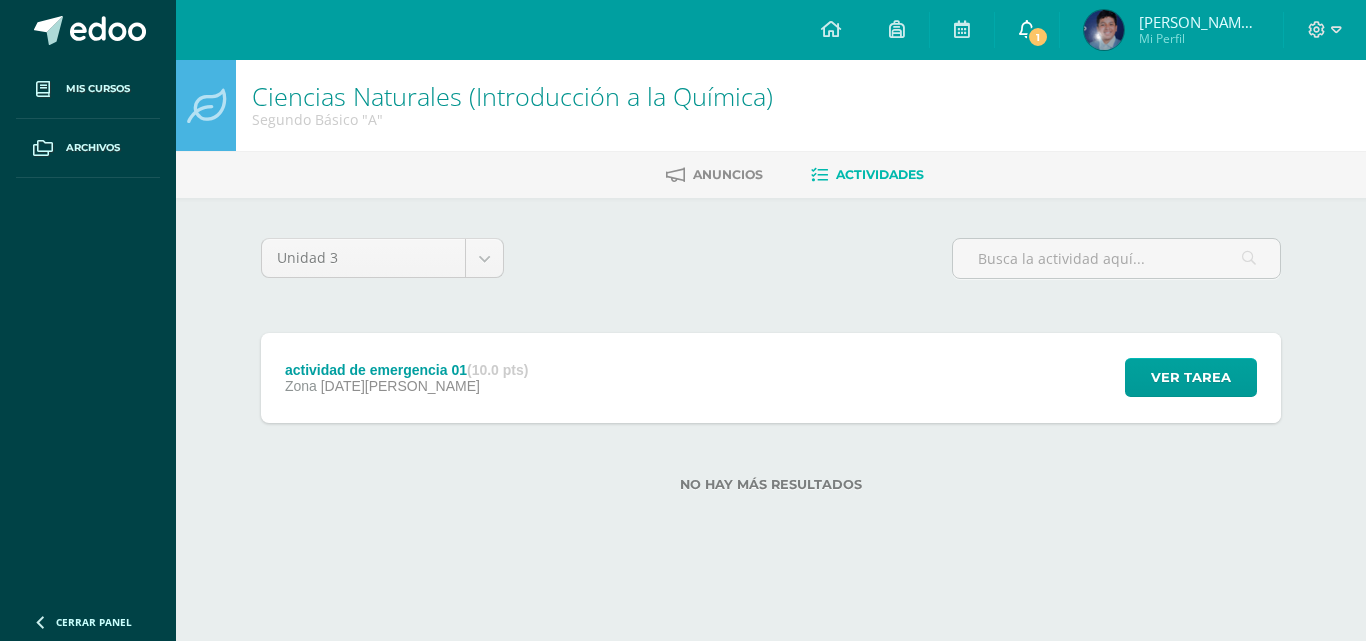 click on "1" at bounding box center [1038, 37] 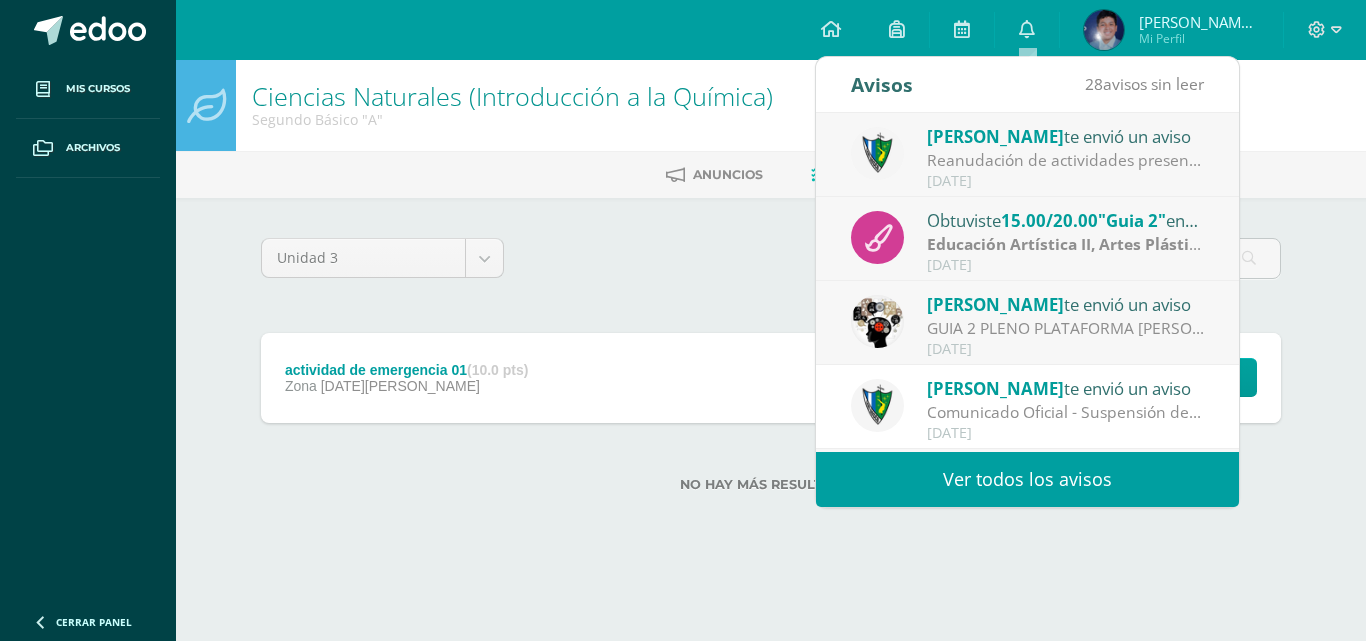 click on "[DATE]" at bounding box center [1066, 181] 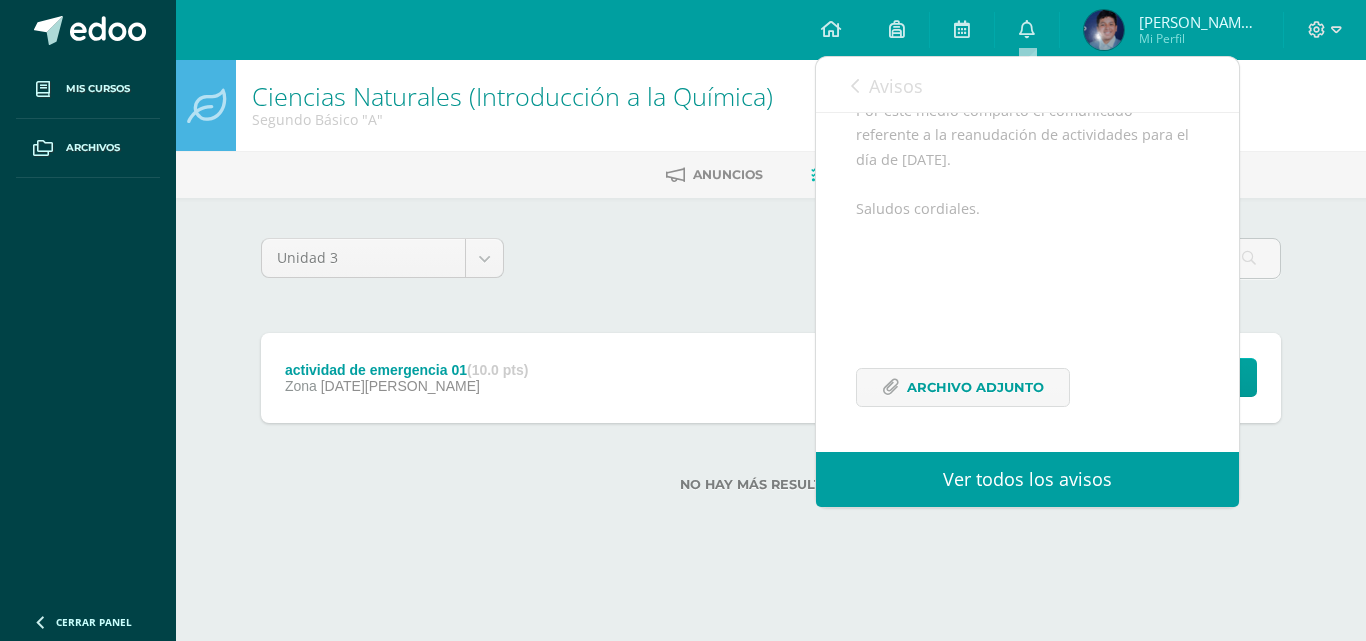 scroll, scrollTop: 317, scrollLeft: 0, axis: vertical 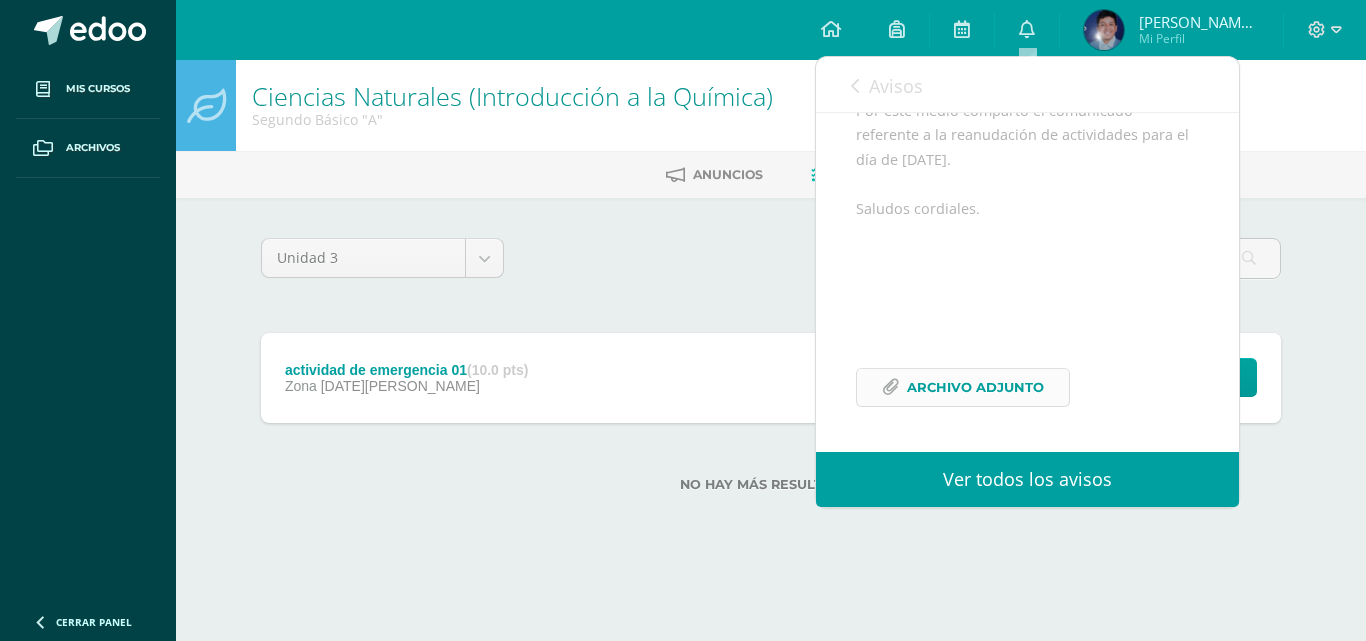 click on "Archivo Adjunto" at bounding box center (975, 387) 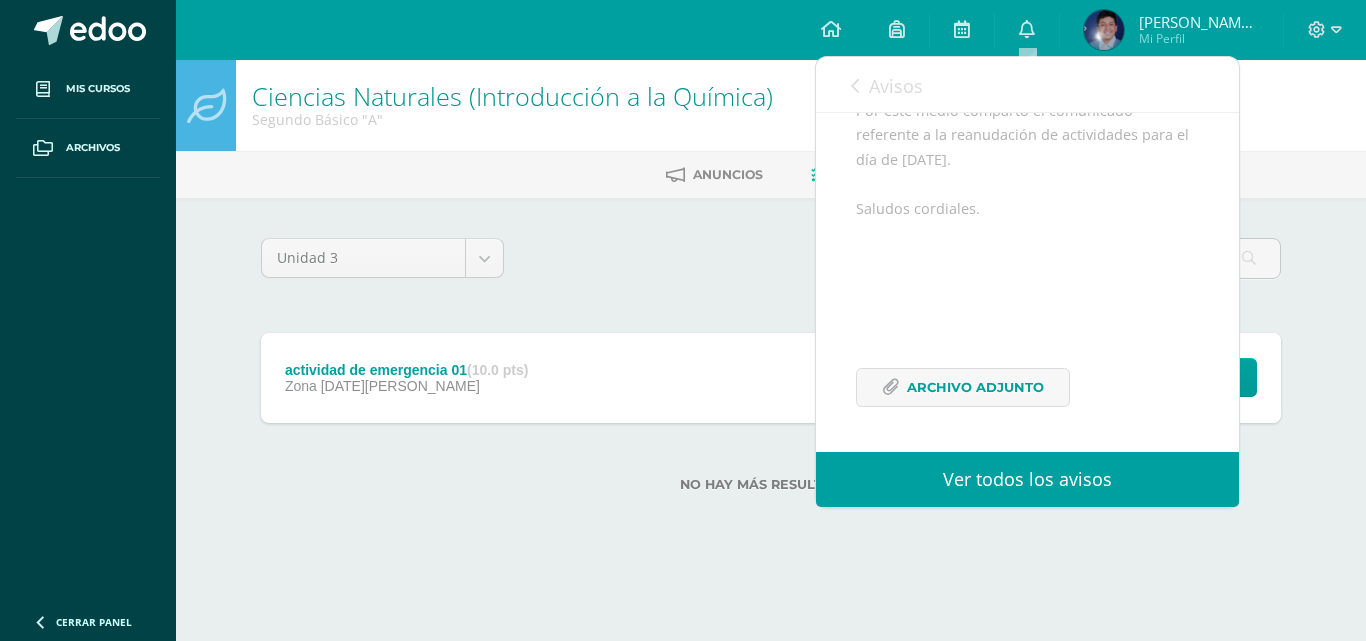 click on "Avisos" at bounding box center [887, 85] 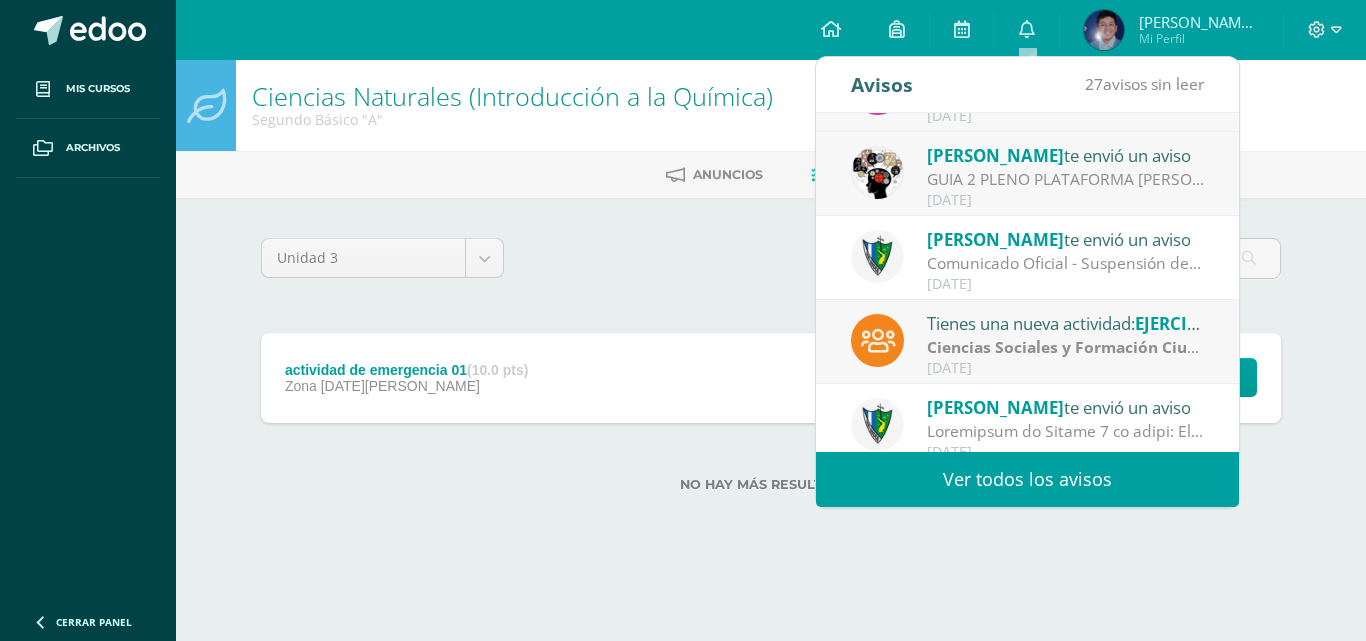 scroll, scrollTop: 226, scrollLeft: 0, axis: vertical 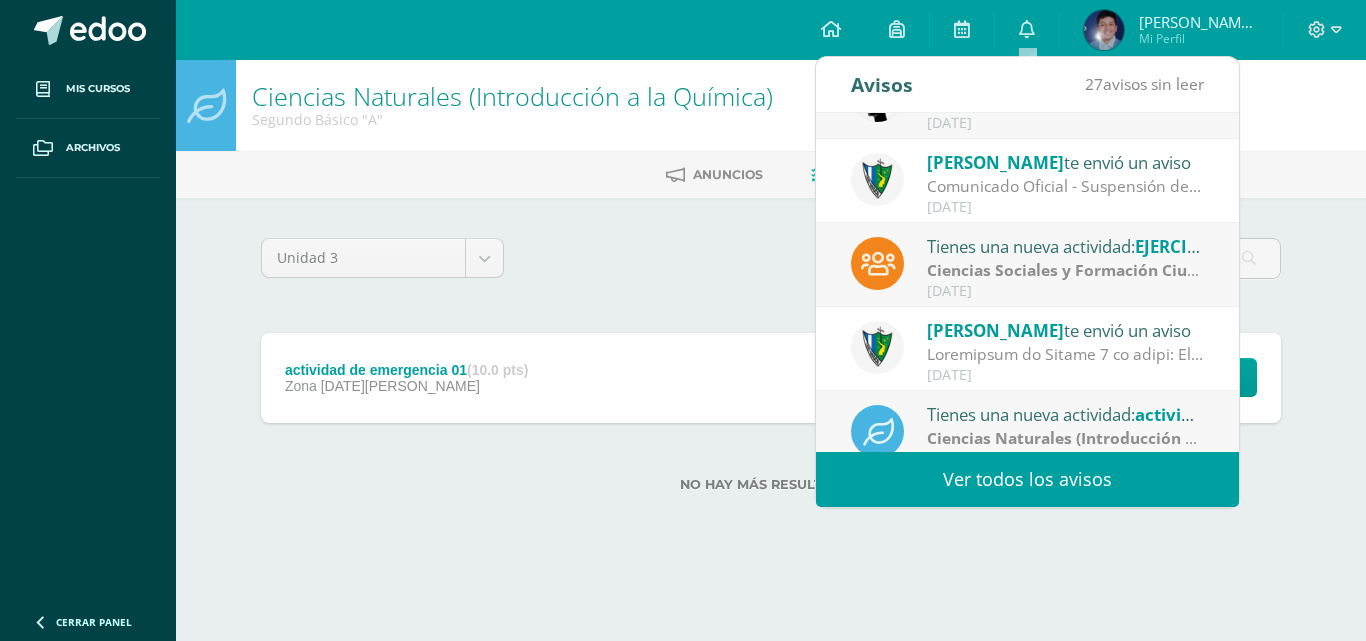 click on "Ver todos los avisos" at bounding box center [1027, 479] 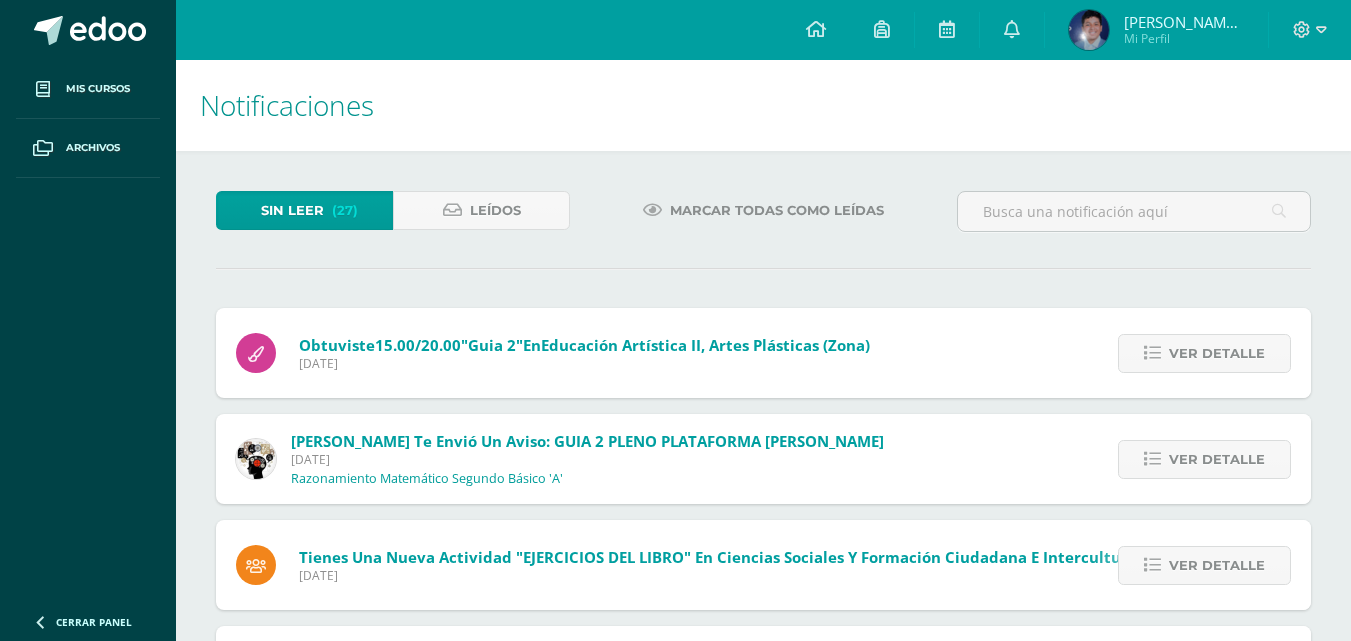 scroll, scrollTop: 0, scrollLeft: 0, axis: both 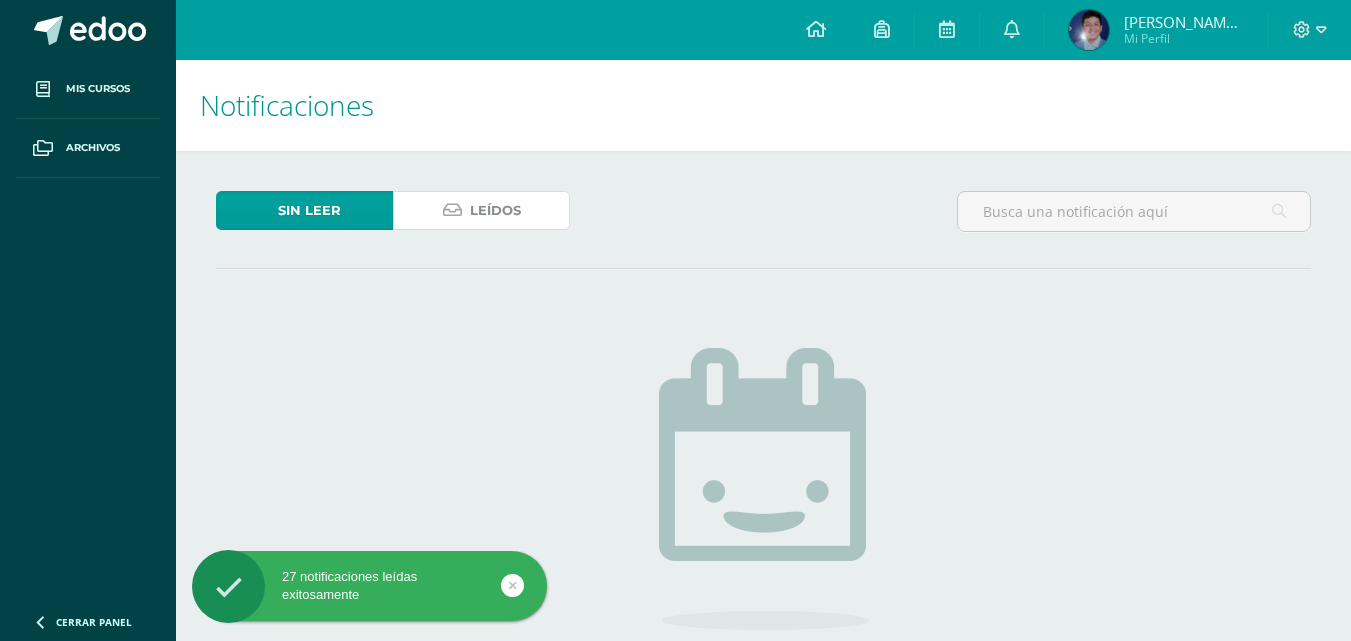 click on "Leídos" at bounding box center (495, 210) 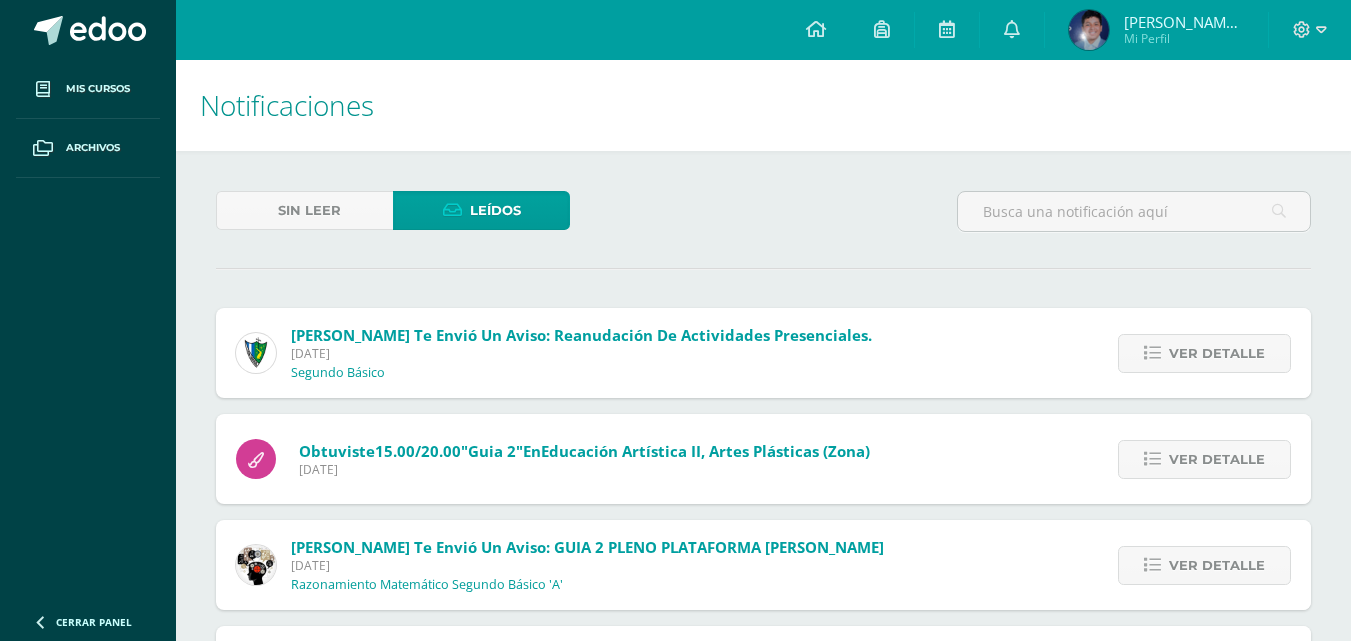 scroll, scrollTop: 0, scrollLeft: 0, axis: both 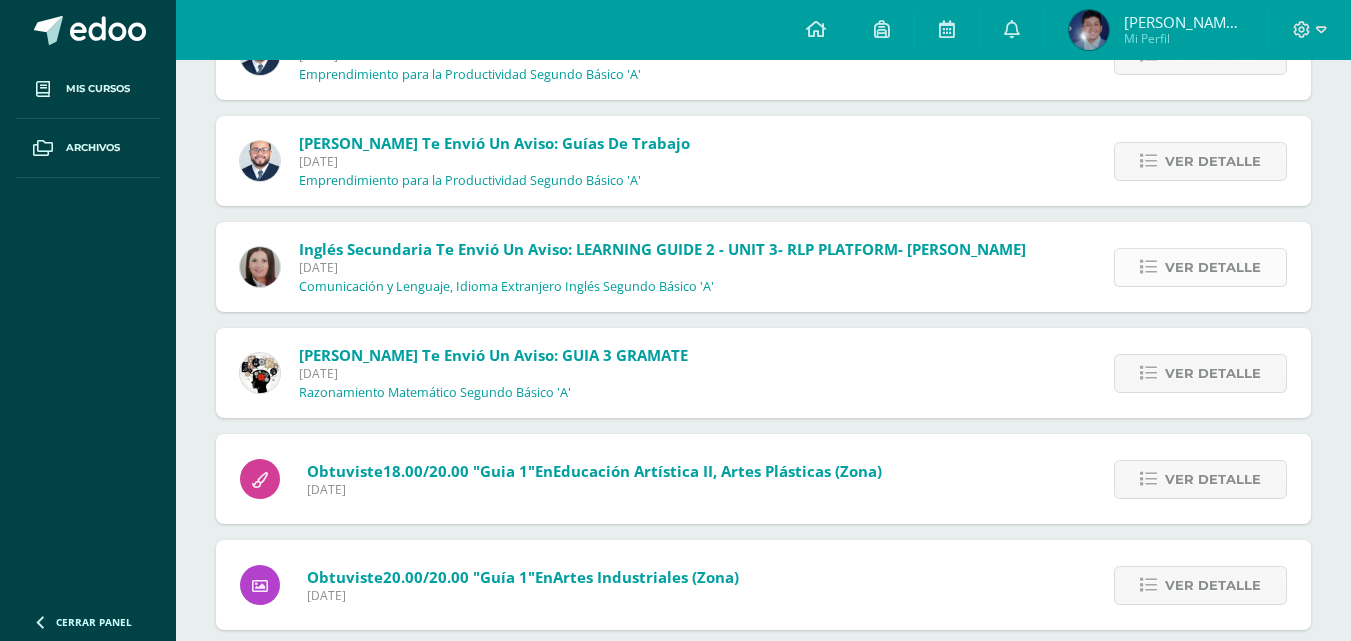click on "Ver detalle" at bounding box center [1213, 267] 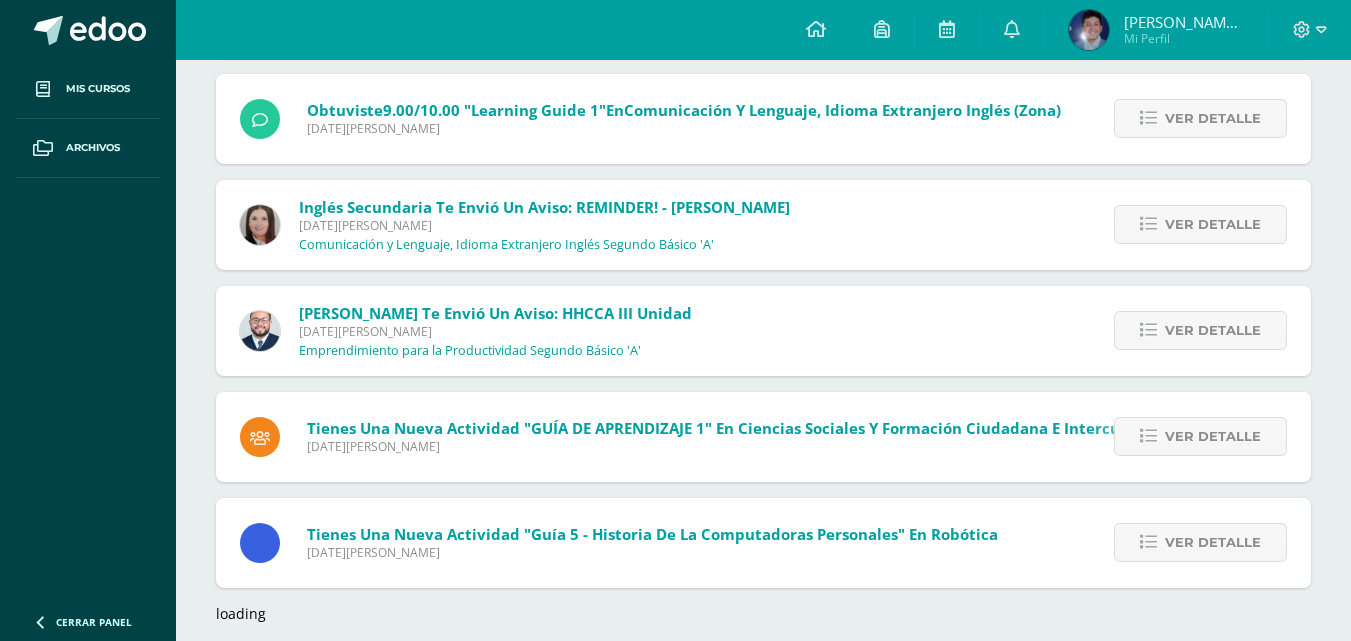scroll, scrollTop: 5375, scrollLeft: 0, axis: vertical 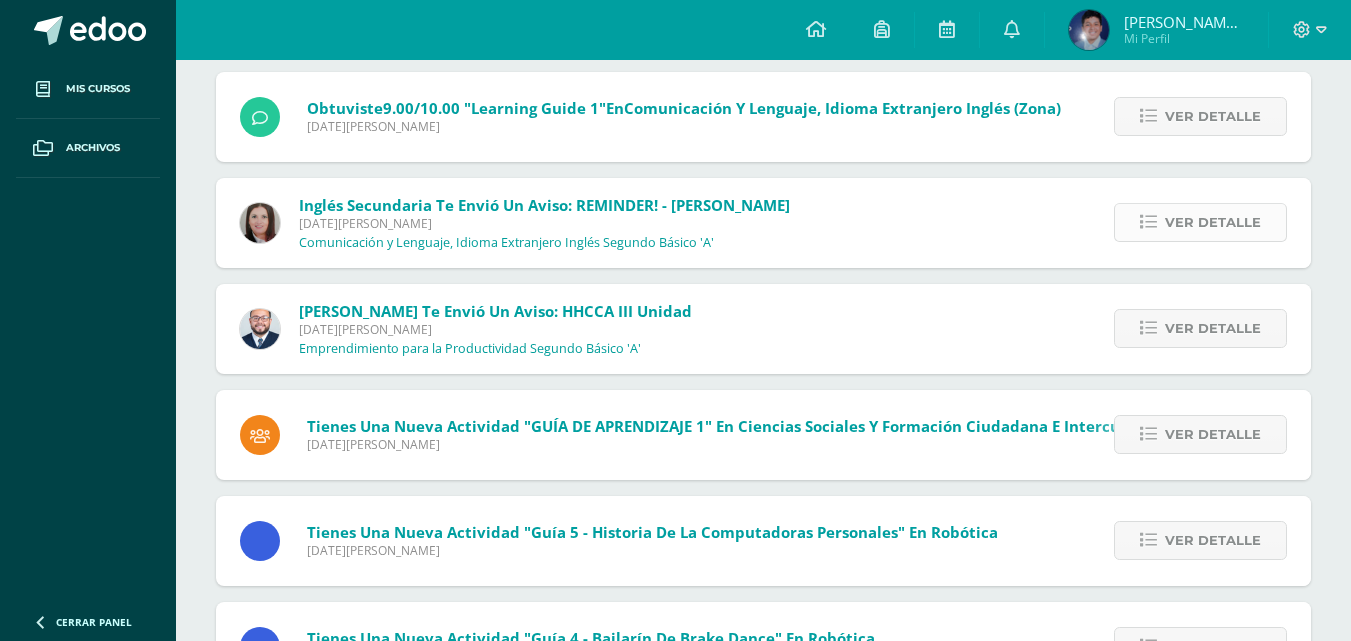 click at bounding box center [1148, 222] 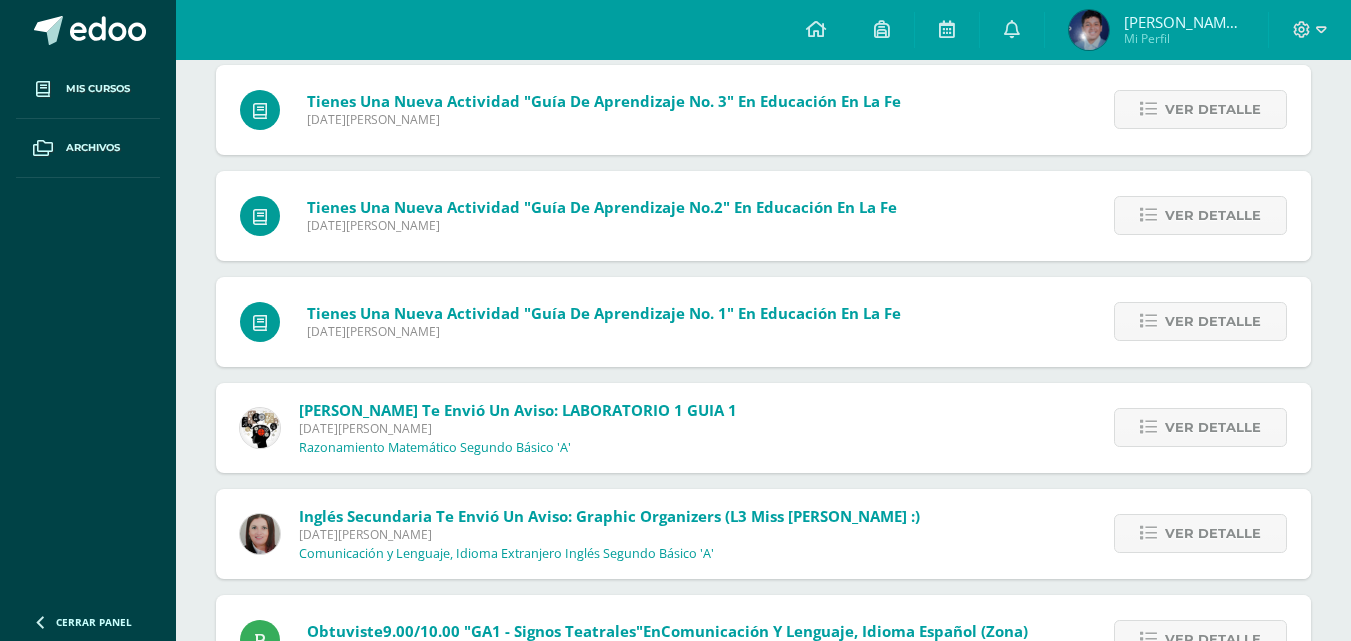 scroll, scrollTop: 7014, scrollLeft: 0, axis: vertical 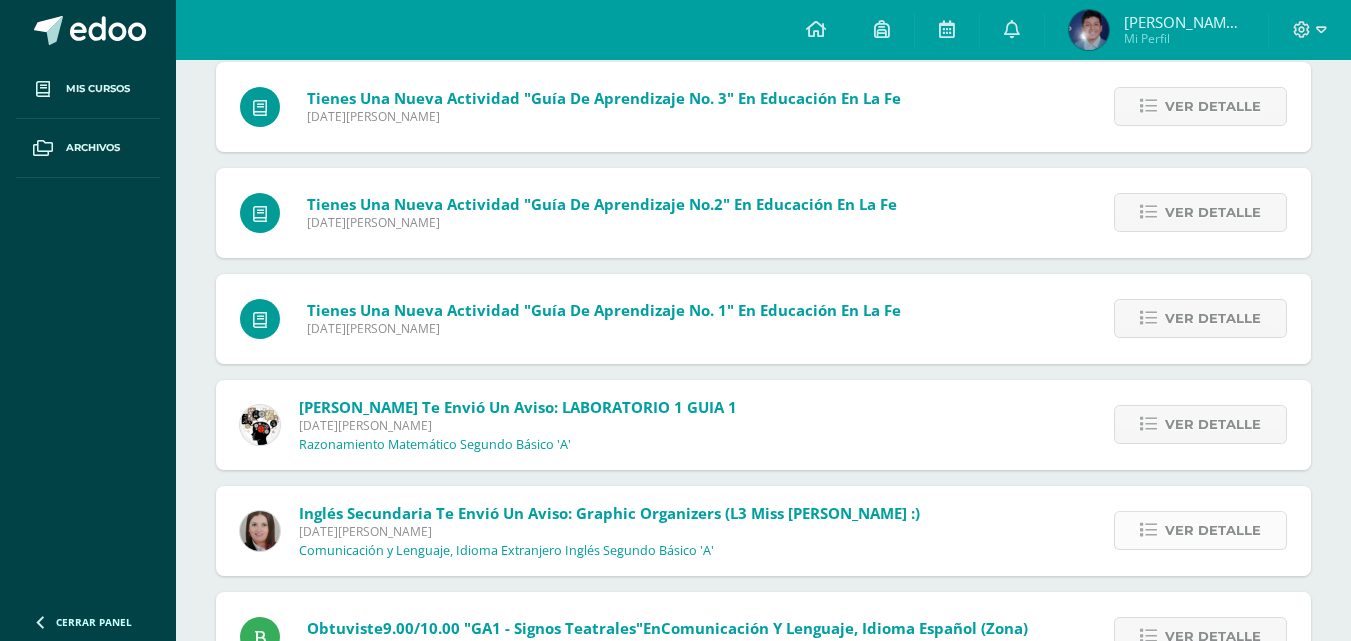 click on "Ver detalle" at bounding box center (1213, 530) 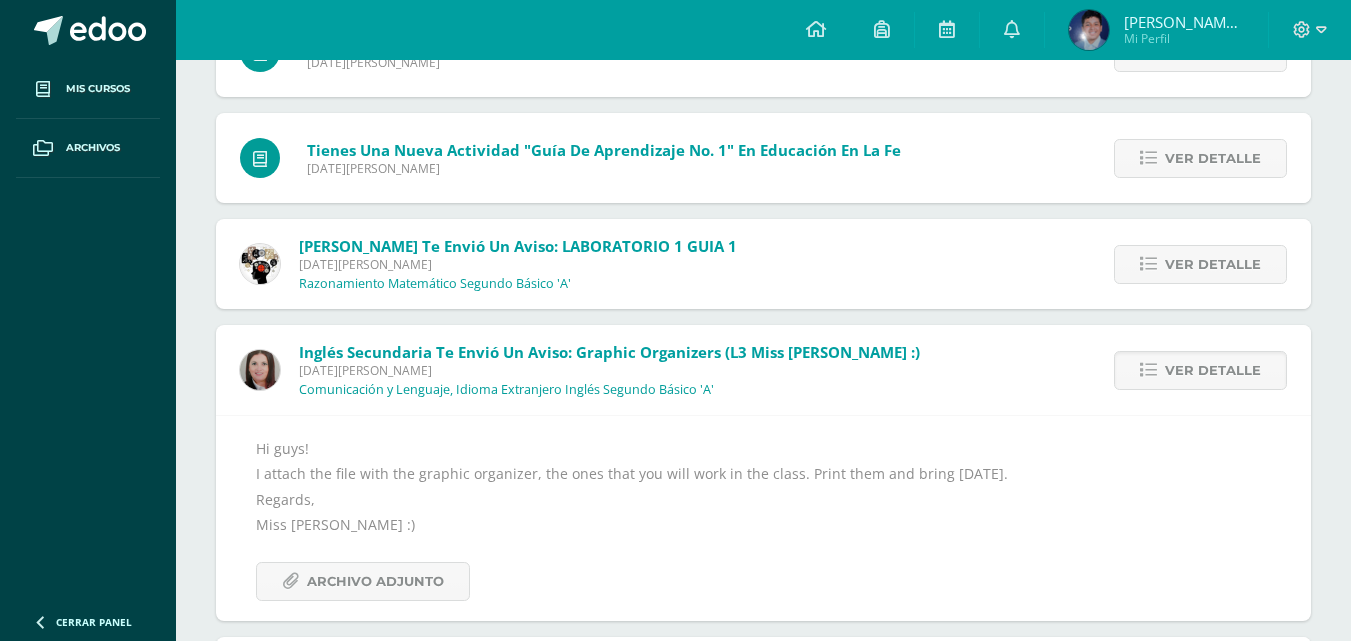 scroll, scrollTop: 6807, scrollLeft: 0, axis: vertical 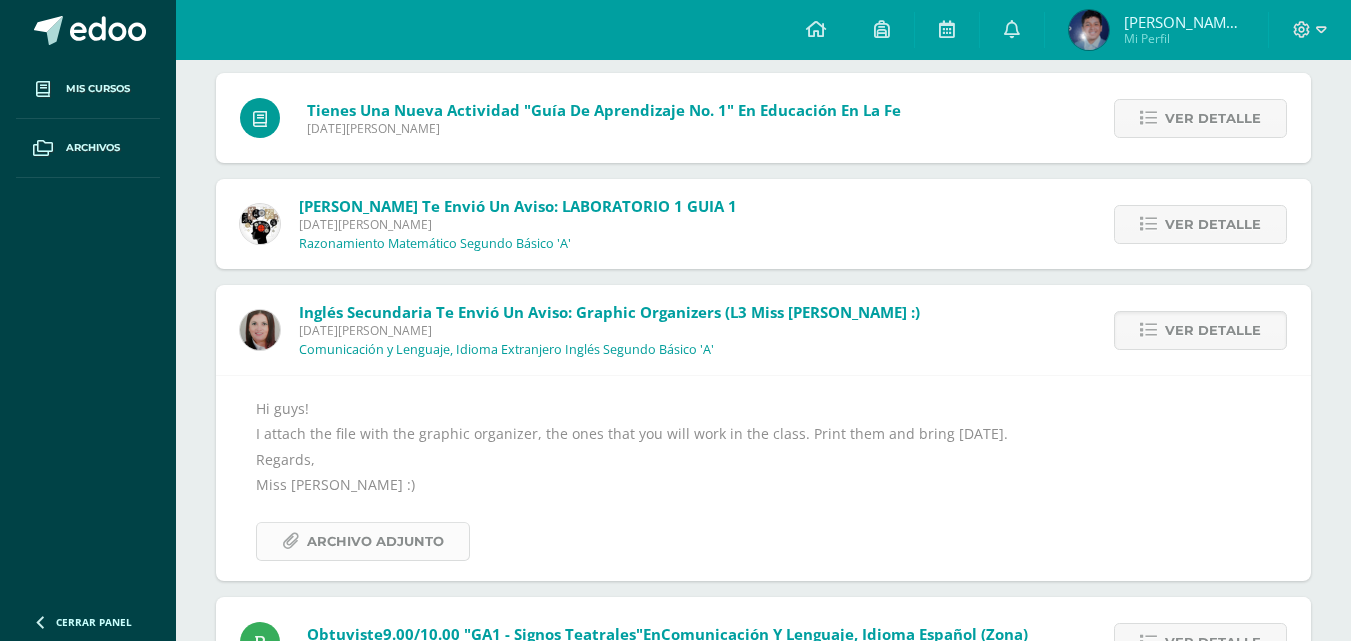click on "Archivo Adjunto" at bounding box center (375, 541) 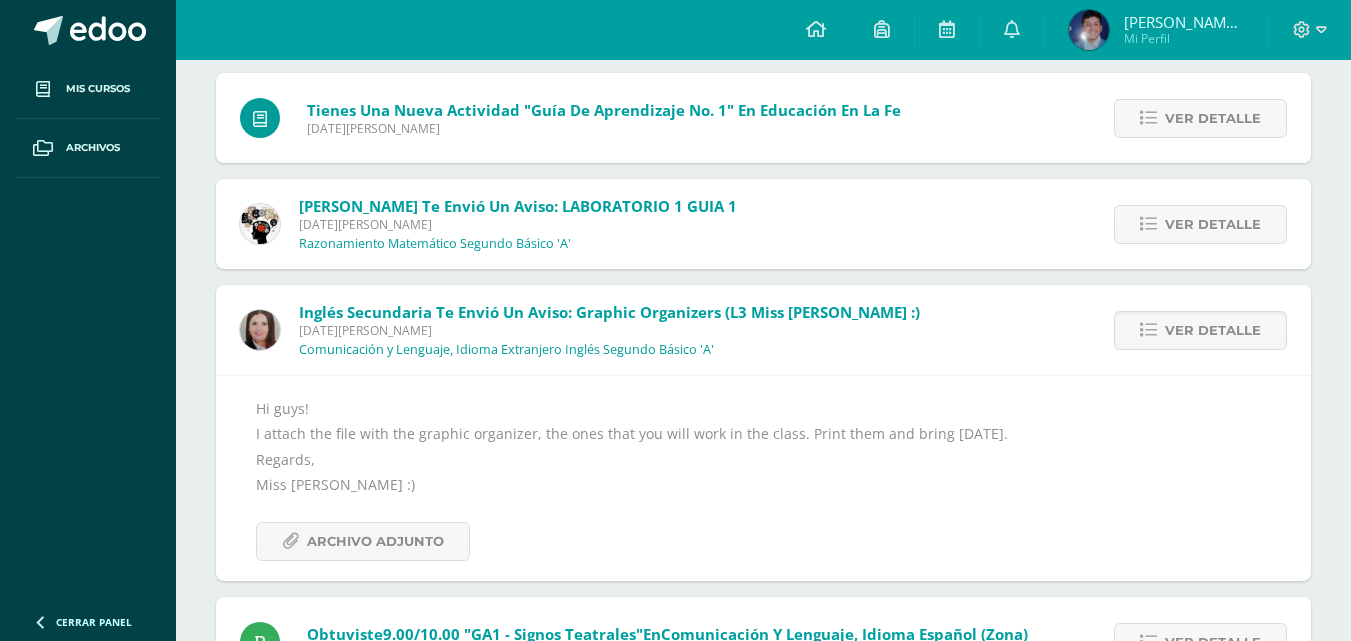 click on "Hi guys! I attach the file with the graphic organizer, the ones that you will work in the class. Print them and bring [DATE]. Regards, Miss [PERSON_NAME] :)
Archivo Adjunto" at bounding box center [763, 478] 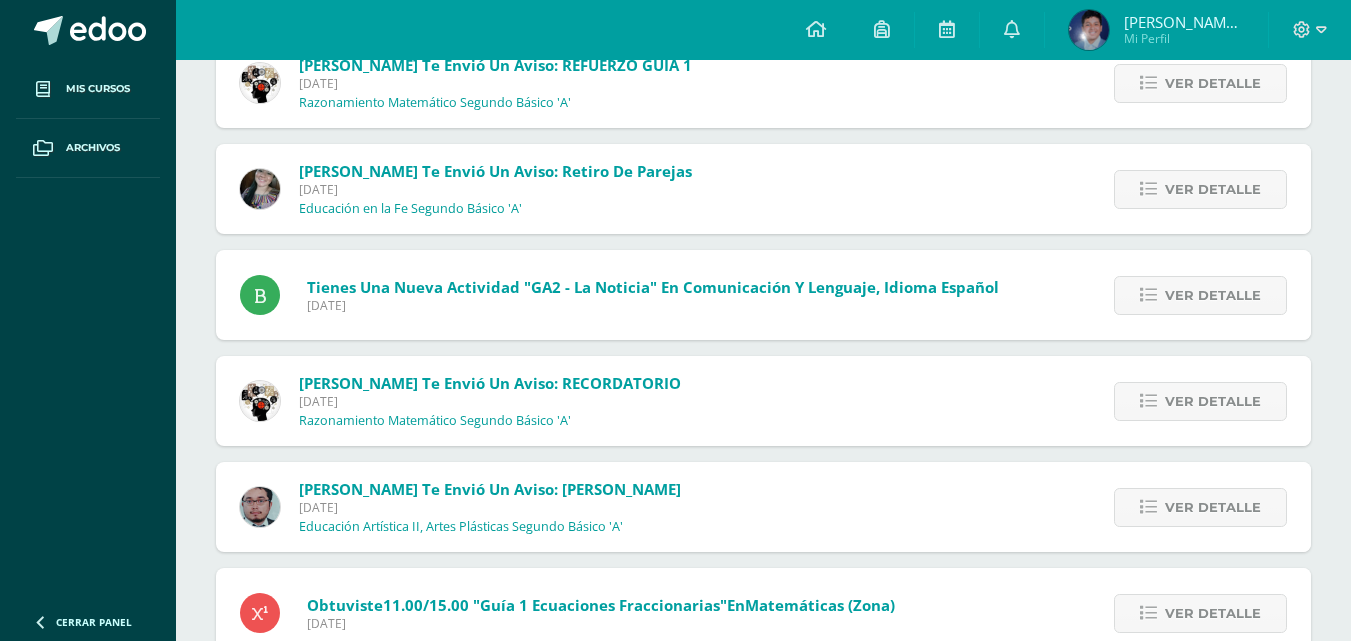scroll, scrollTop: 0, scrollLeft: 0, axis: both 